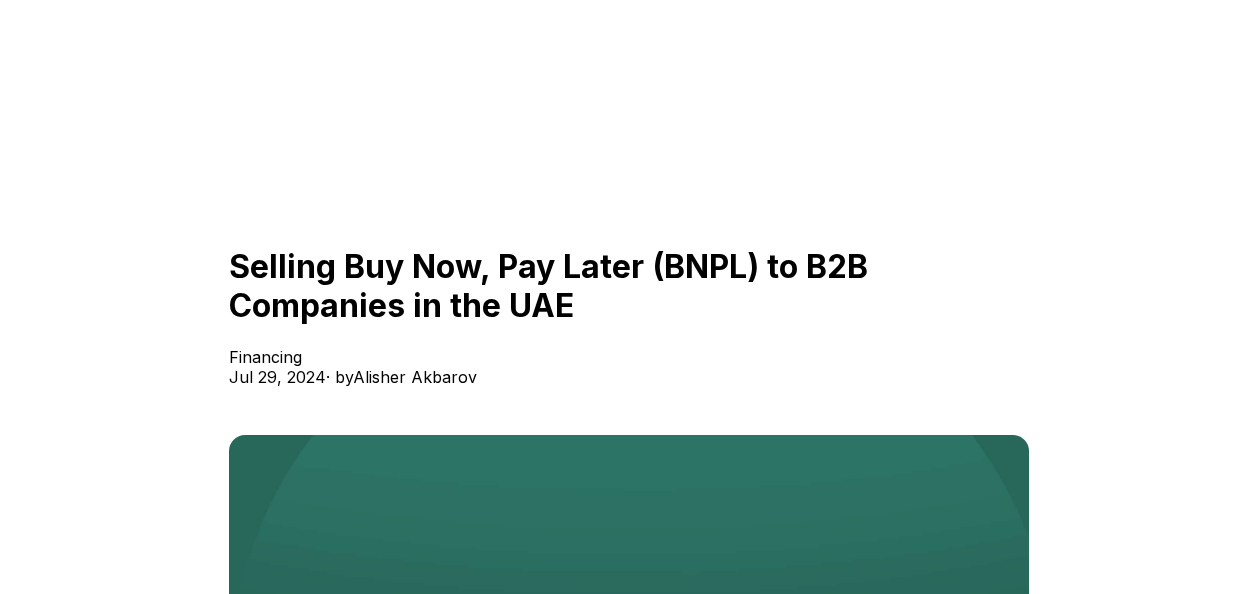 scroll, scrollTop: 0, scrollLeft: 0, axis: both 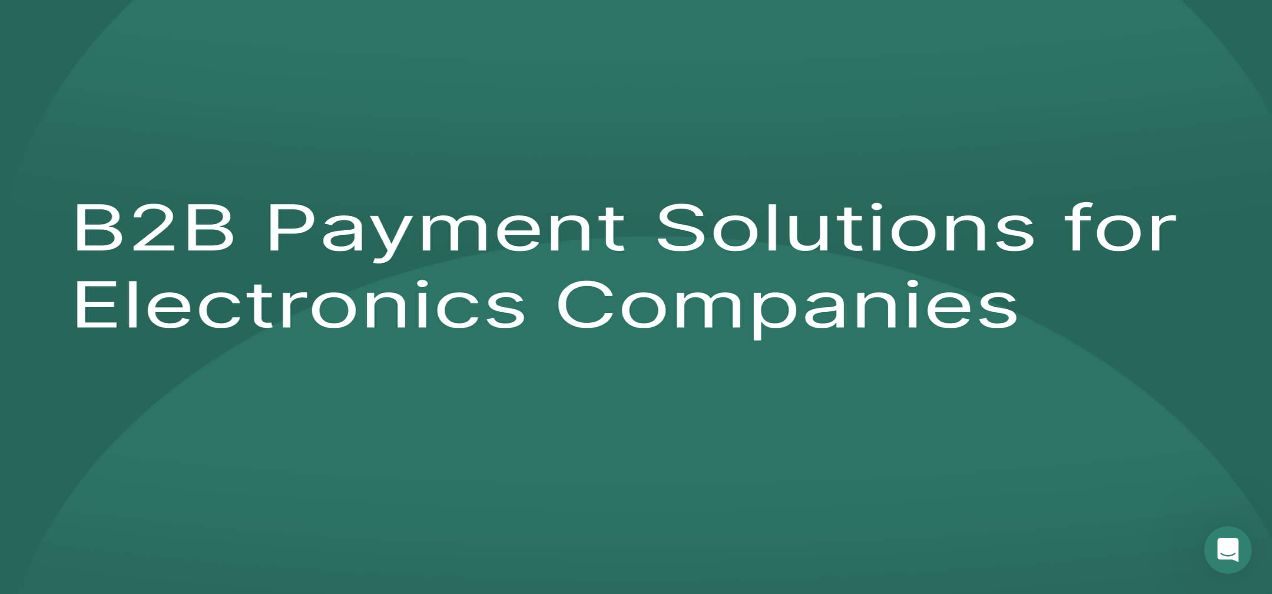click on "Buy Now, Pay Later Sell more on credit without risks" at bounding box center [656, 1326] 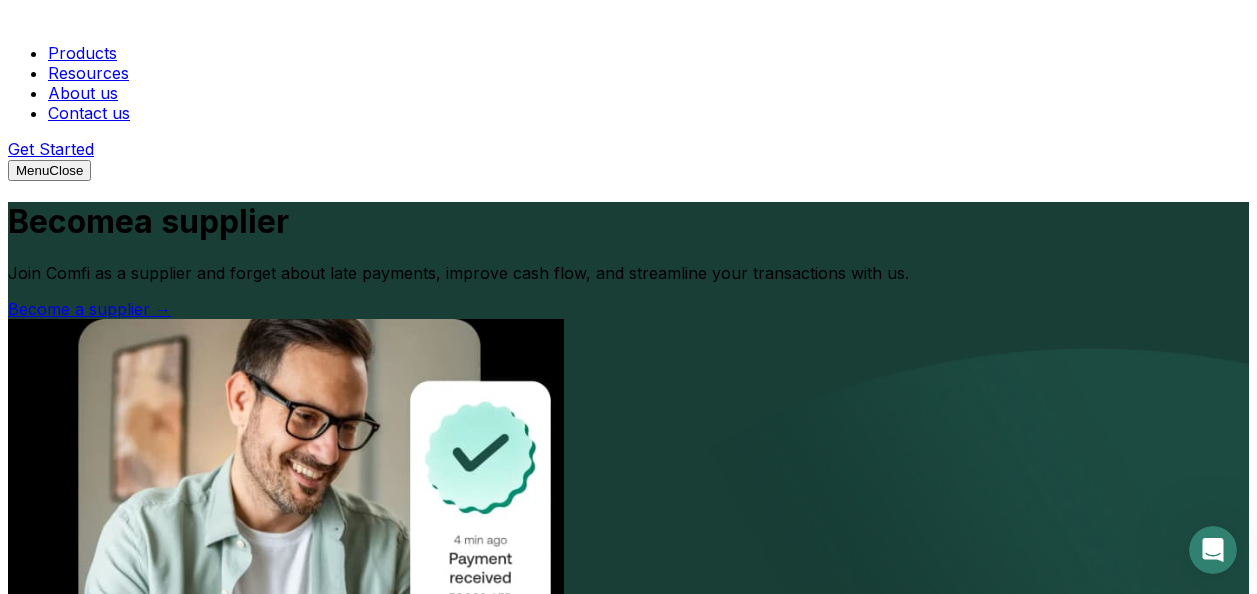 scroll, scrollTop: 0, scrollLeft: 0, axis: both 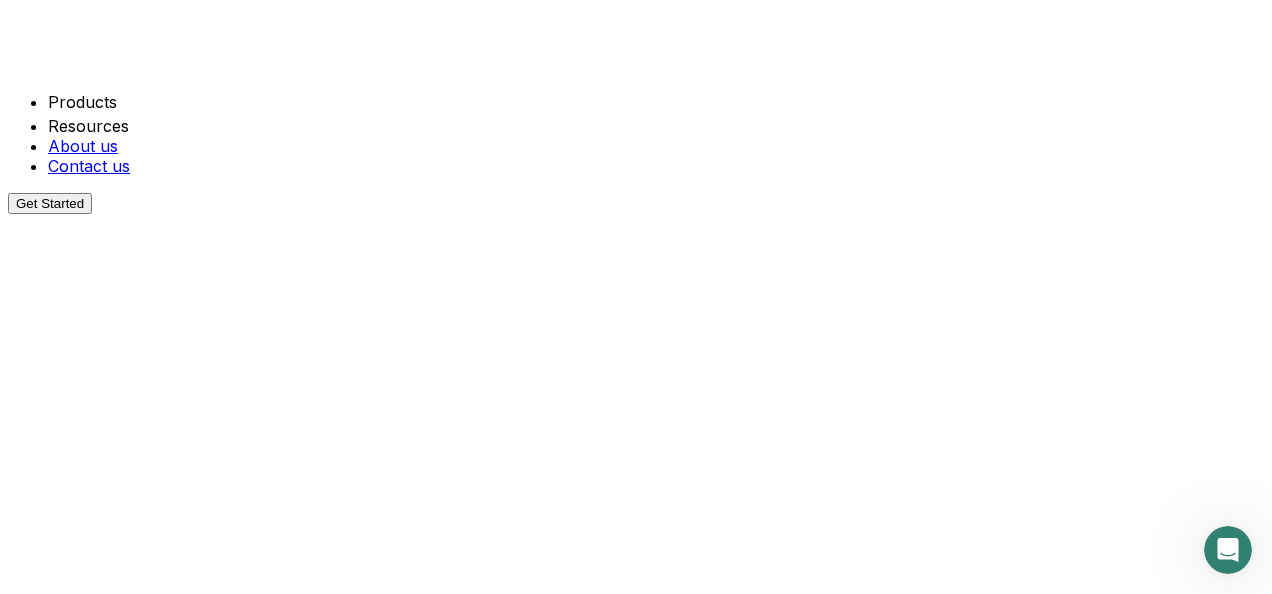 click at bounding box center [125, 636] 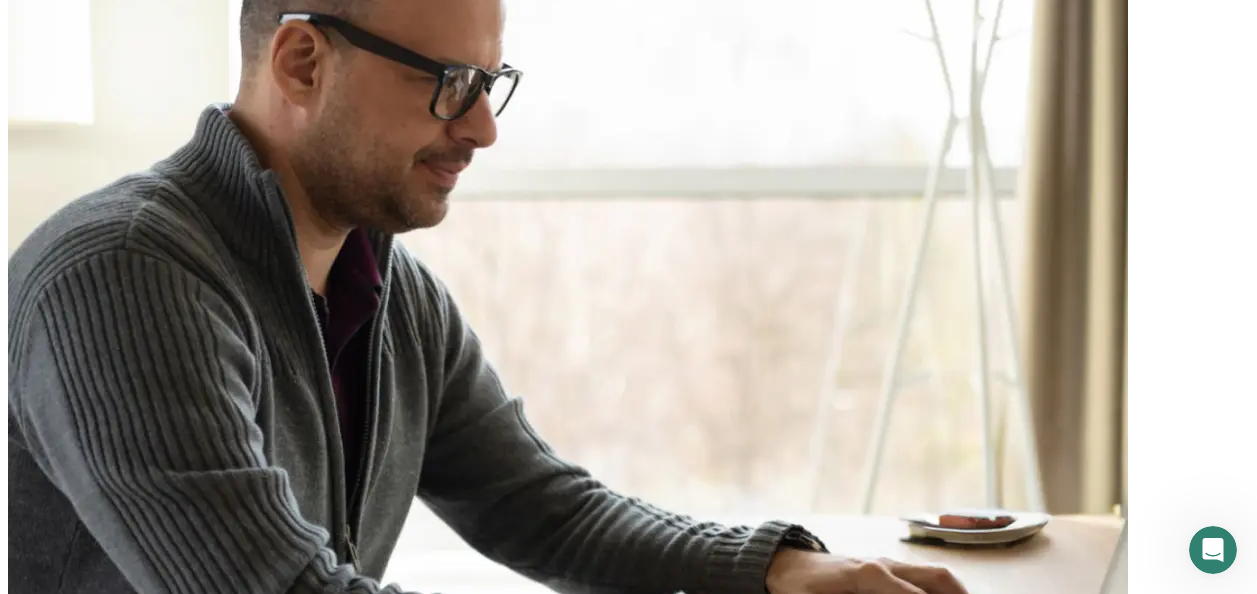 scroll, scrollTop: 4478, scrollLeft: 0, axis: vertical 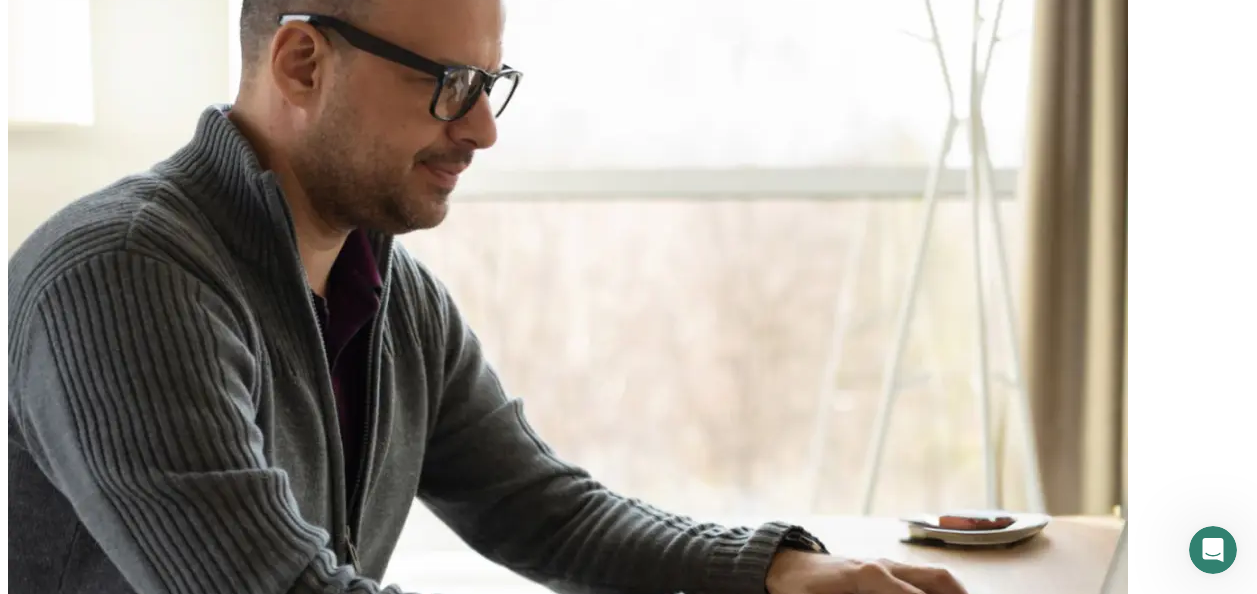 click on "How are the payments scheduled?" at bounding box center [612, 3087] 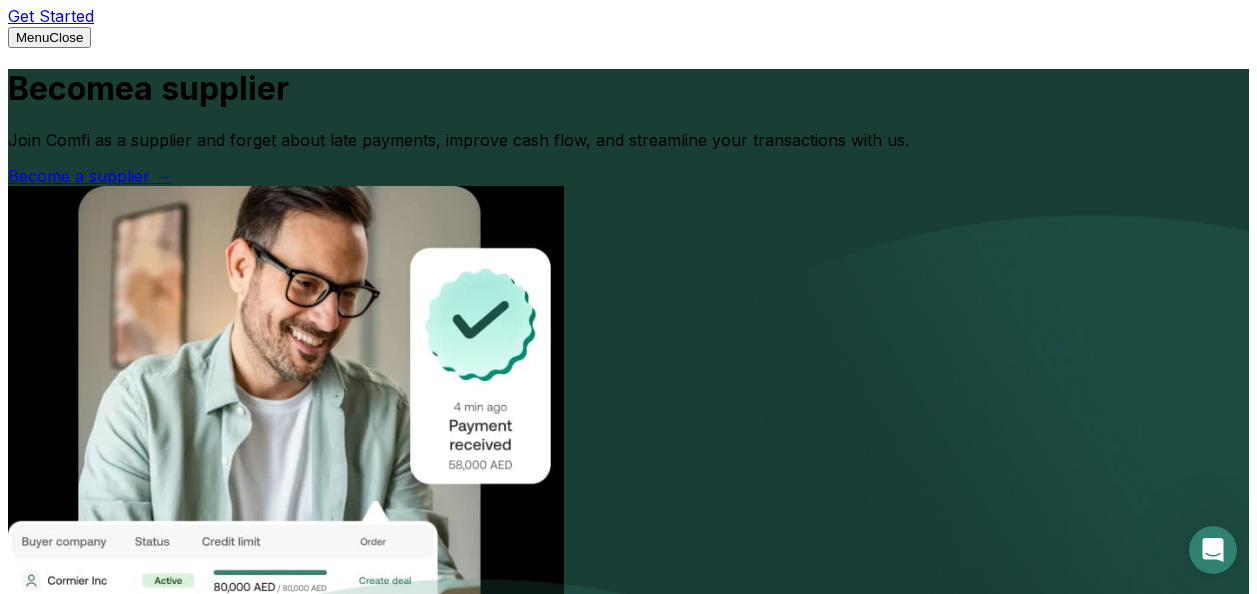 scroll, scrollTop: 0, scrollLeft: 0, axis: both 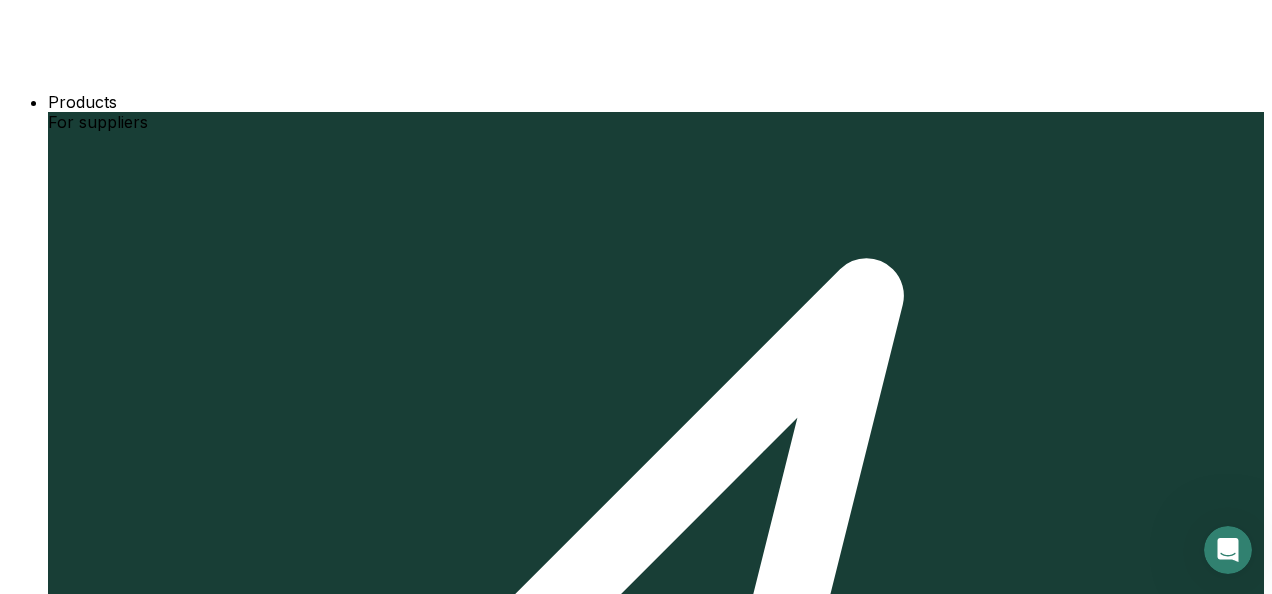 click on "Buy cars now, pay later" at bounding box center [656, 3446] 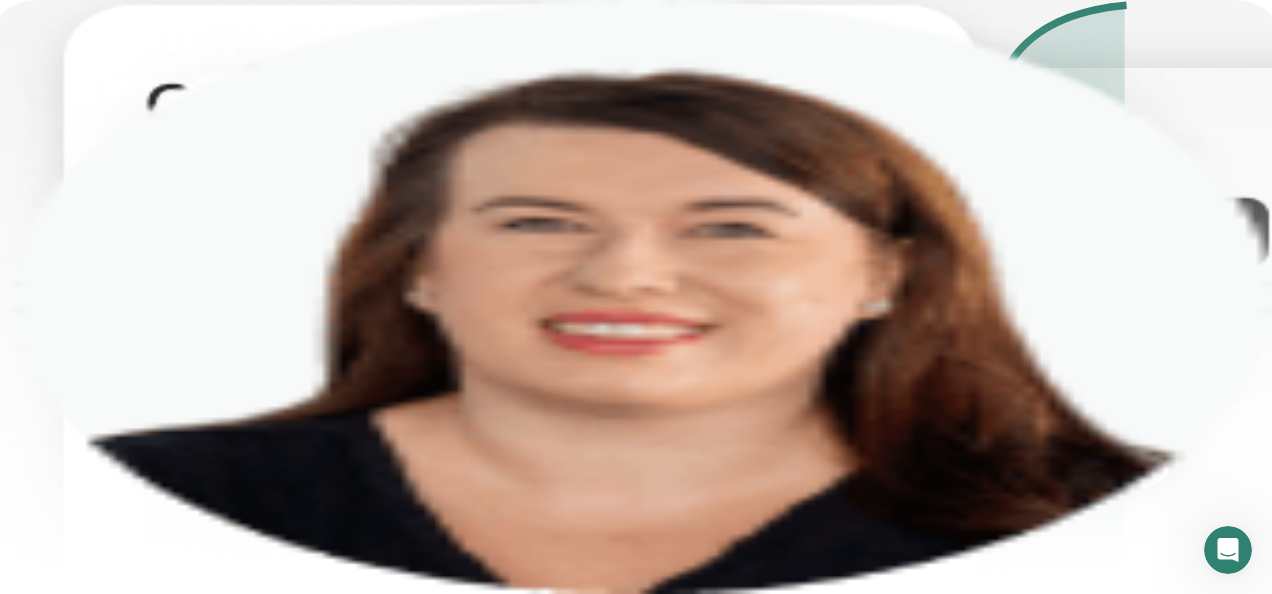 click on "Case studies Discover how our BNPL solutions empower business" at bounding box center [656, 3930] 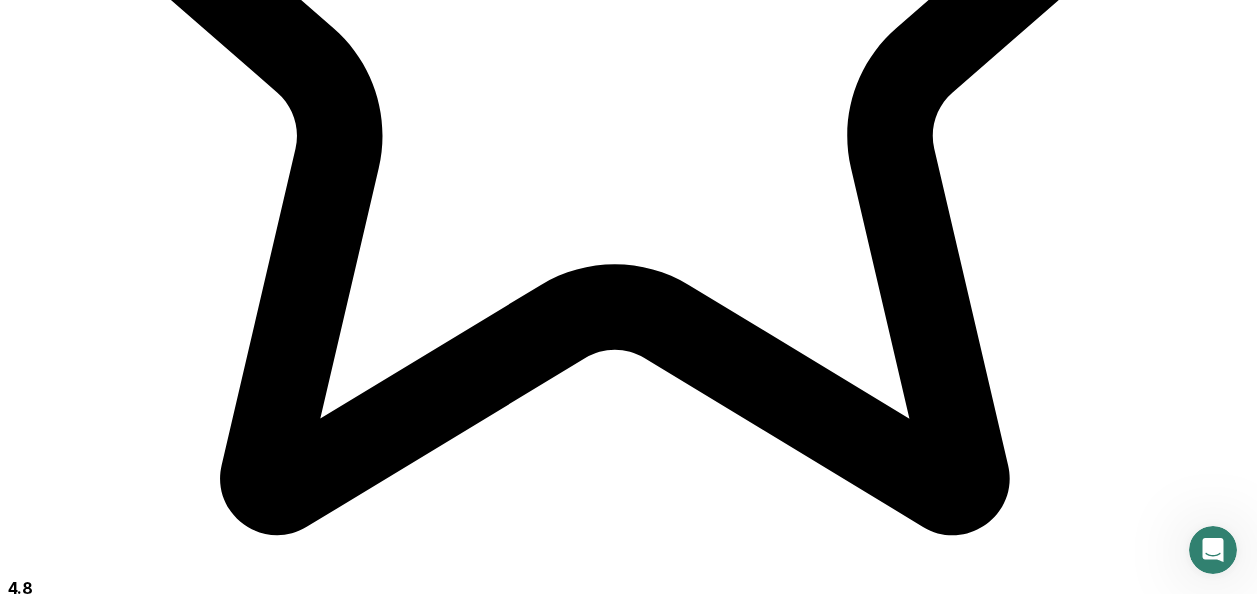 scroll, scrollTop: 2157, scrollLeft: 0, axis: vertical 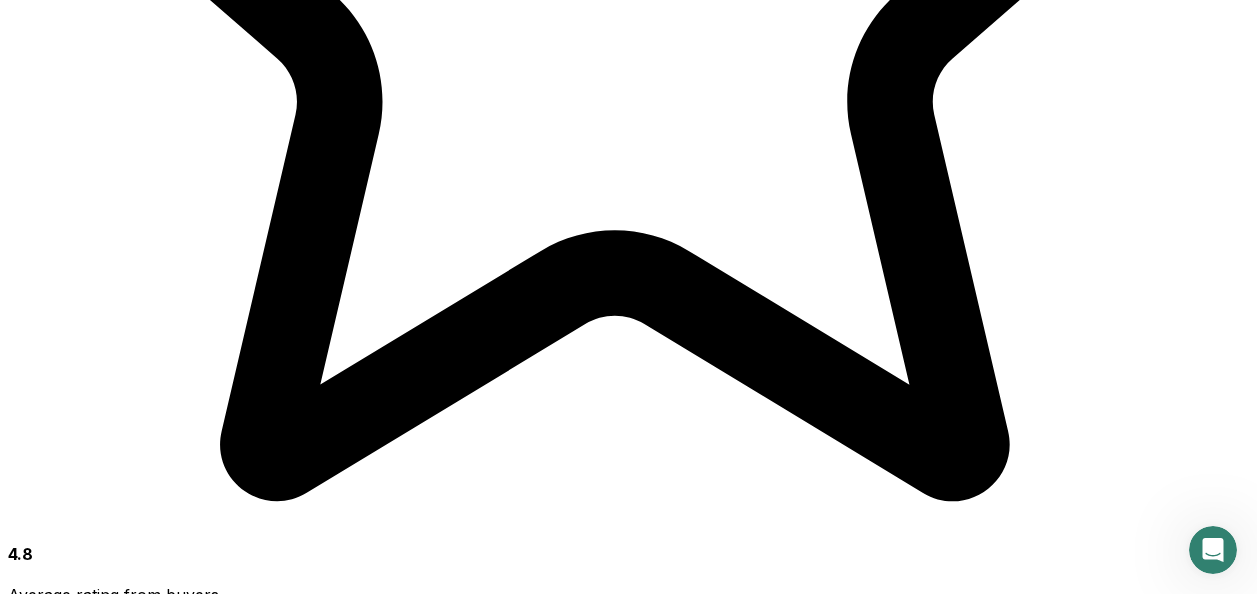 click at bounding box center [286, 1679] 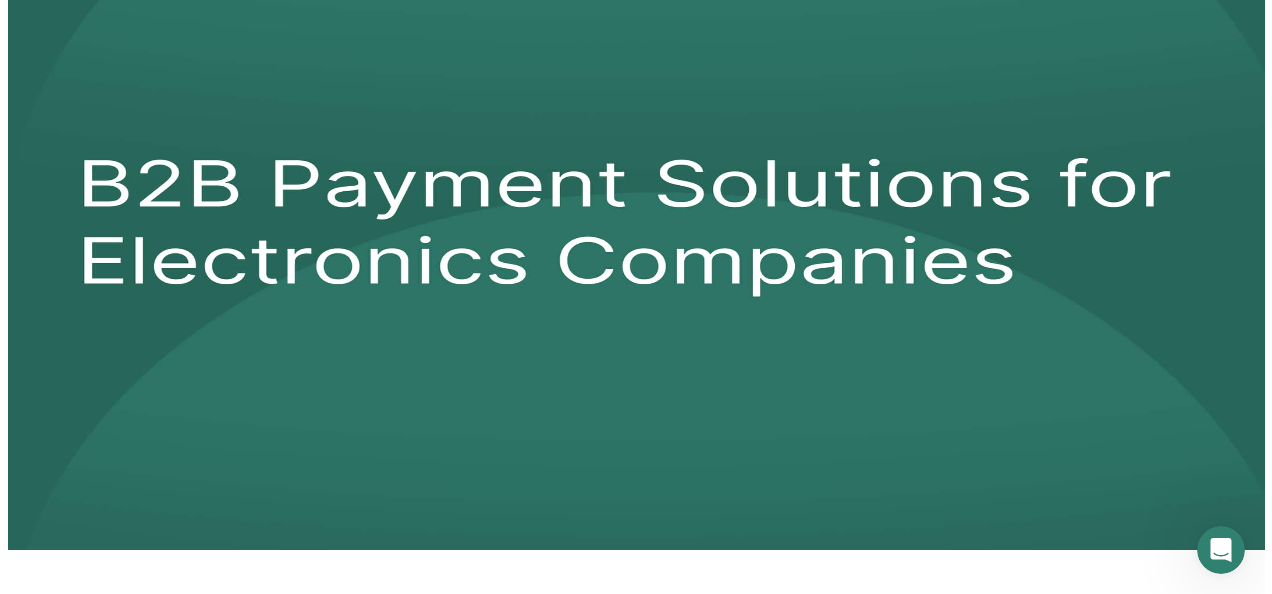 scroll, scrollTop: 0, scrollLeft: 0, axis: both 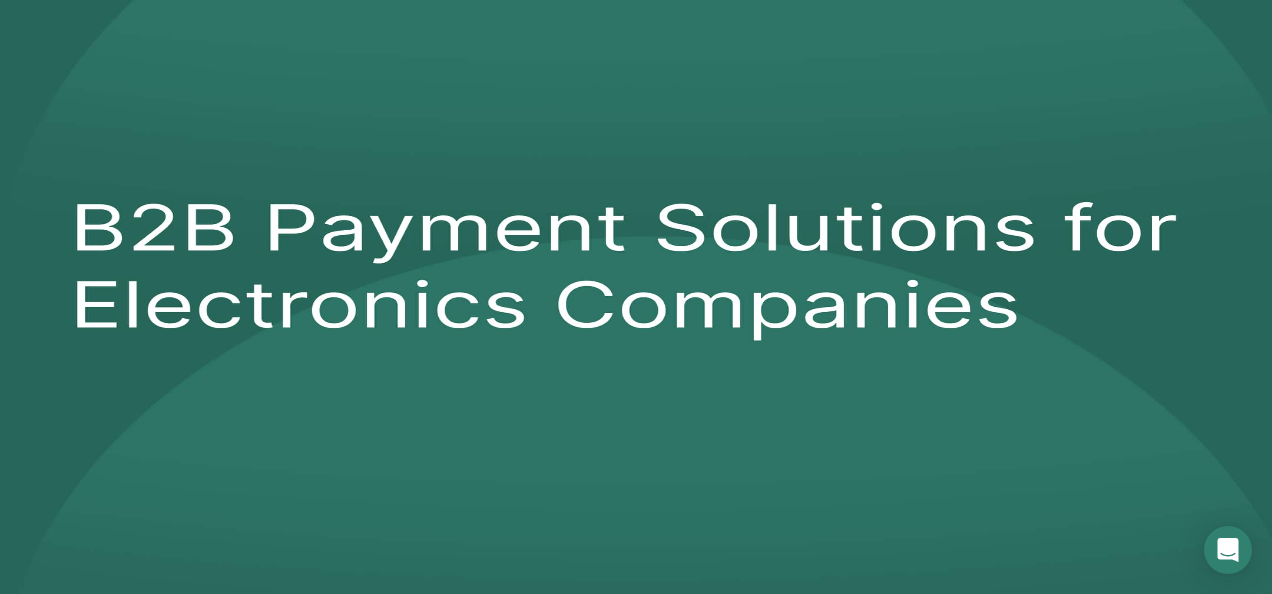 click at bounding box center [636, 3548] 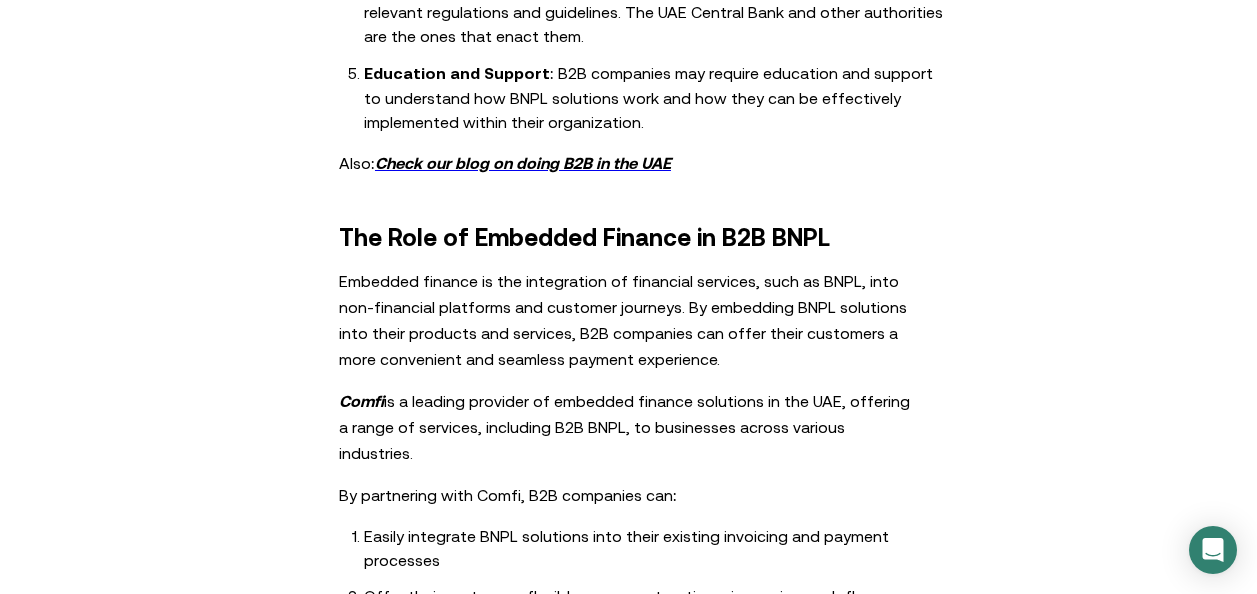scroll, scrollTop: 2156, scrollLeft: 0, axis: vertical 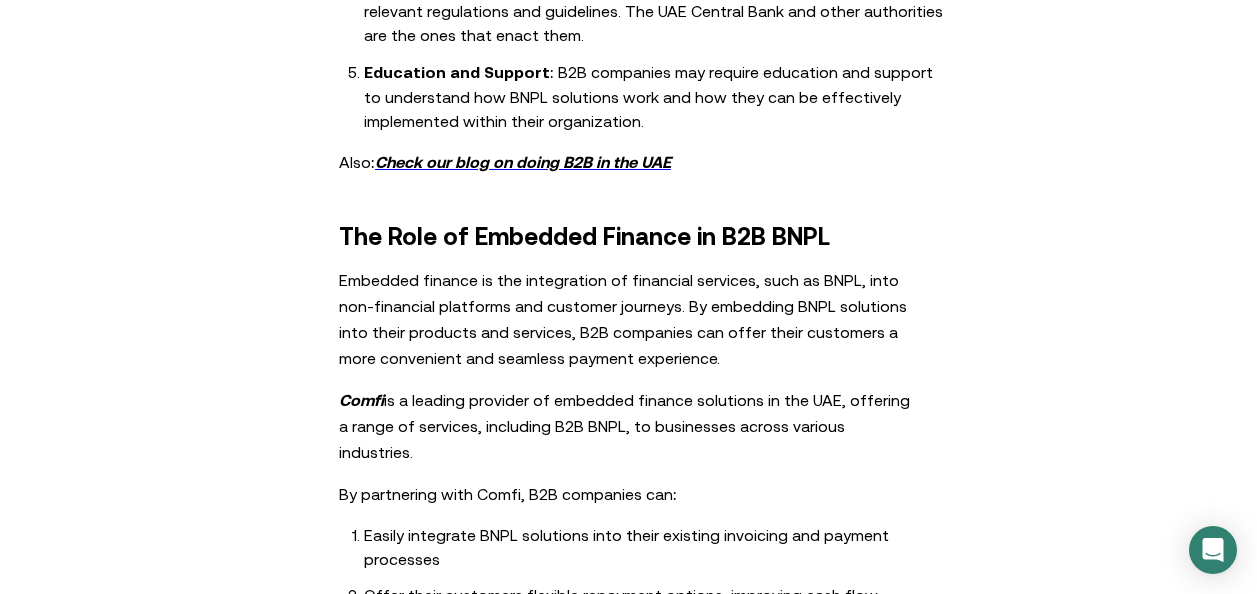 drag, startPoint x: 909, startPoint y: 335, endPoint x: 349, endPoint y: 312, distance: 560.4721 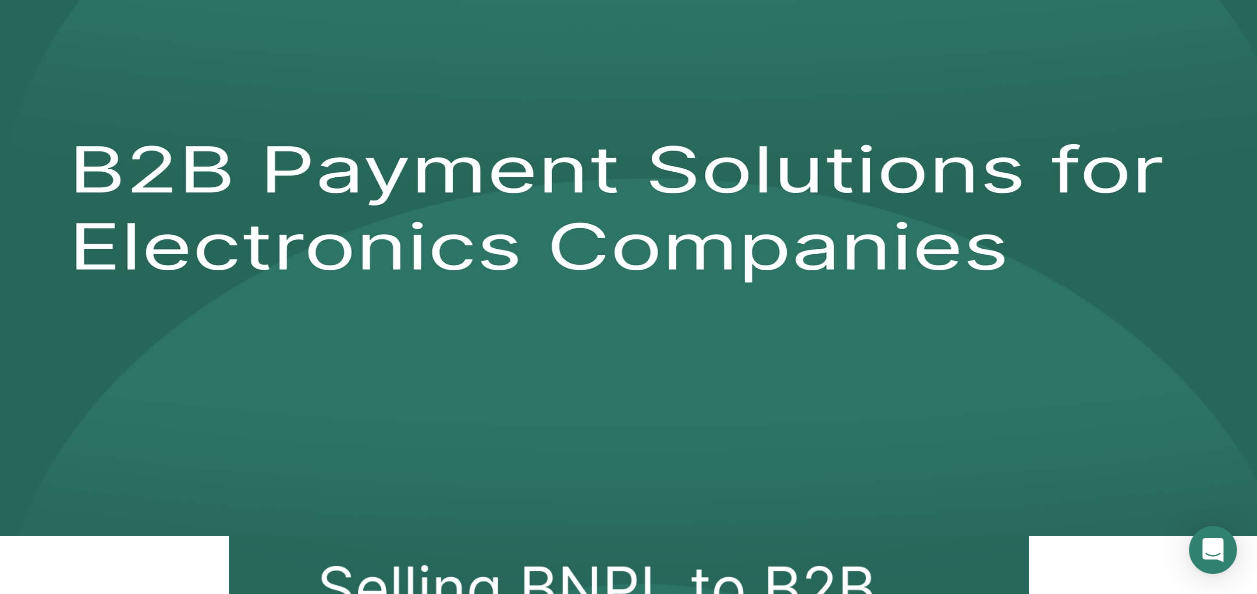 scroll, scrollTop: 0, scrollLeft: 0, axis: both 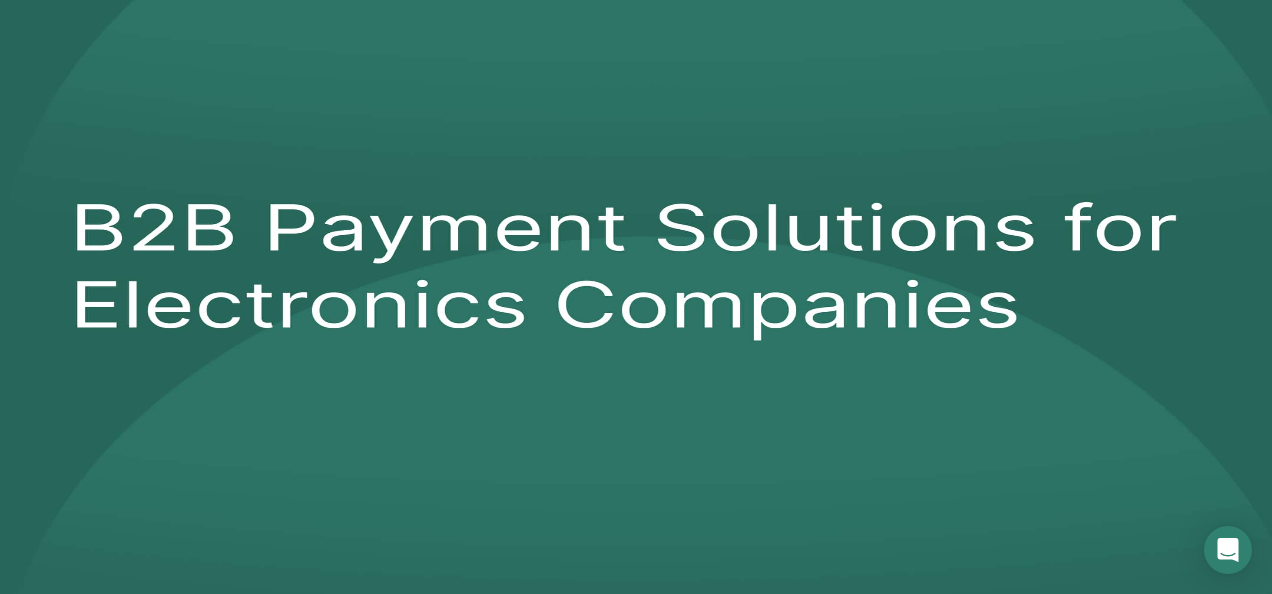 click on "Installments" at bounding box center [93, 2018] 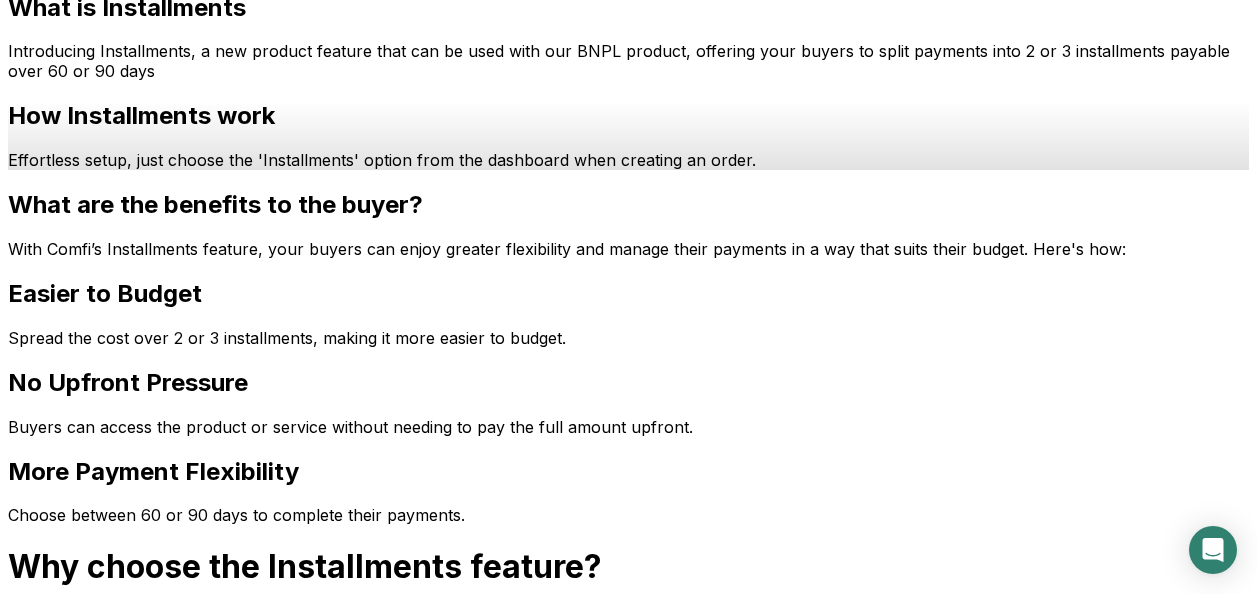 scroll, scrollTop: 925, scrollLeft: 0, axis: vertical 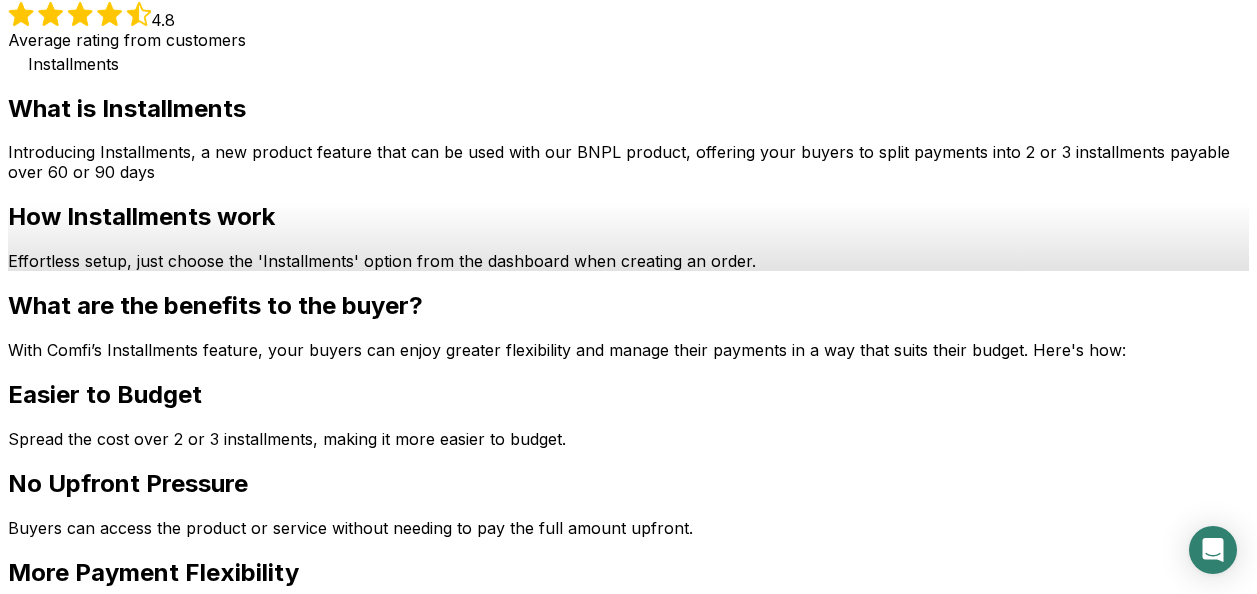 click on "Installments What is Installments Introducing Installments, a new product feature that can be used with our BNPL product, offering your buyers to split payments into 2 or 3 installments payable over 60 or 90 days" at bounding box center (628, 116) 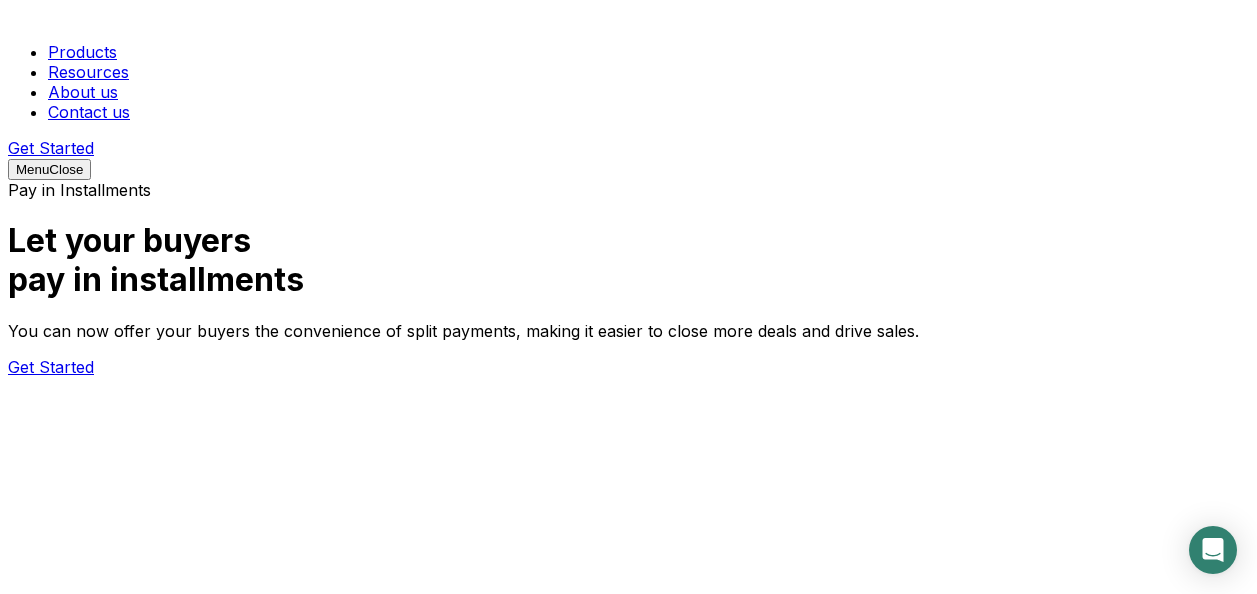 scroll, scrollTop: 0, scrollLeft: 0, axis: both 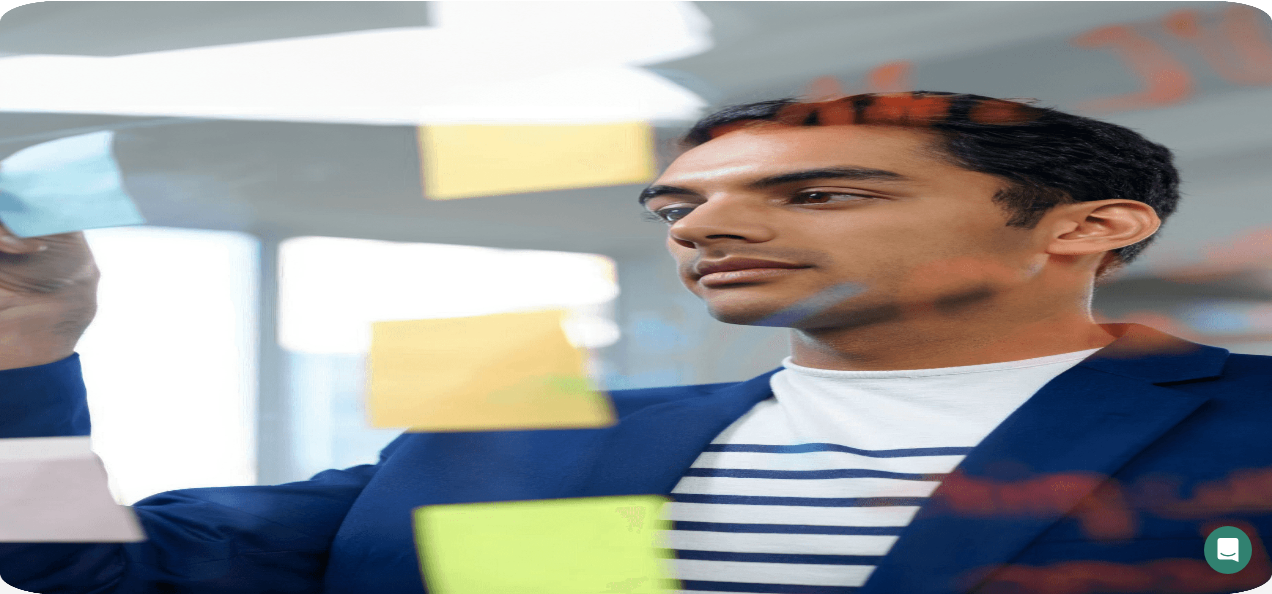 click on "Buy Now, Pay Later" at bounding box center (124, 1918) 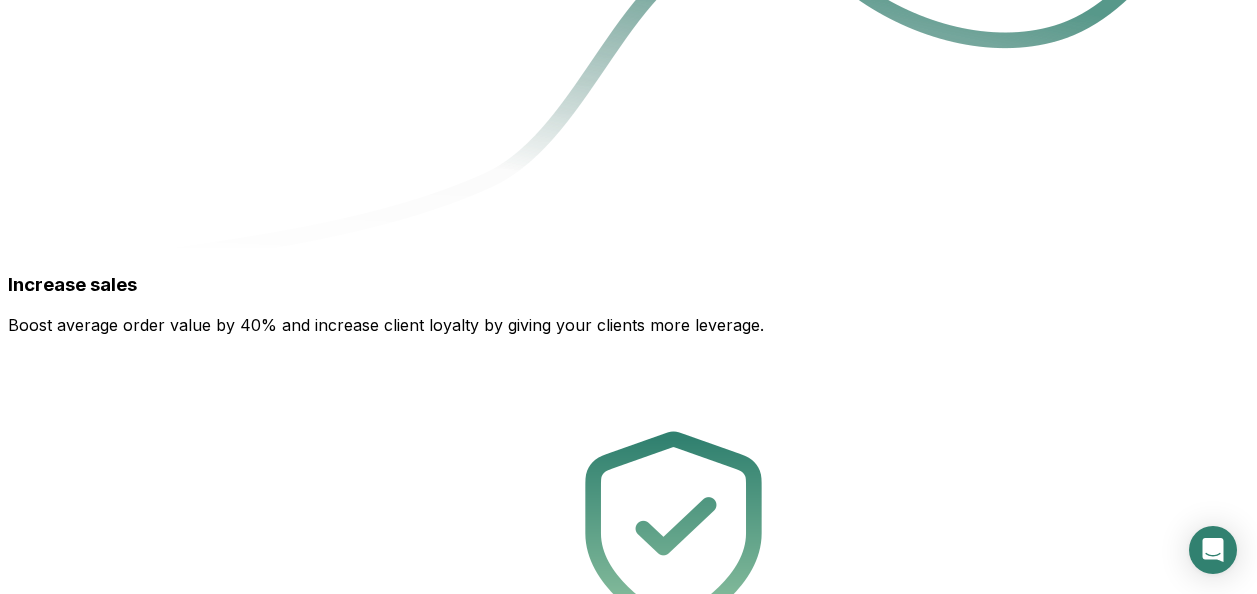 scroll, scrollTop: 2061, scrollLeft: 0, axis: vertical 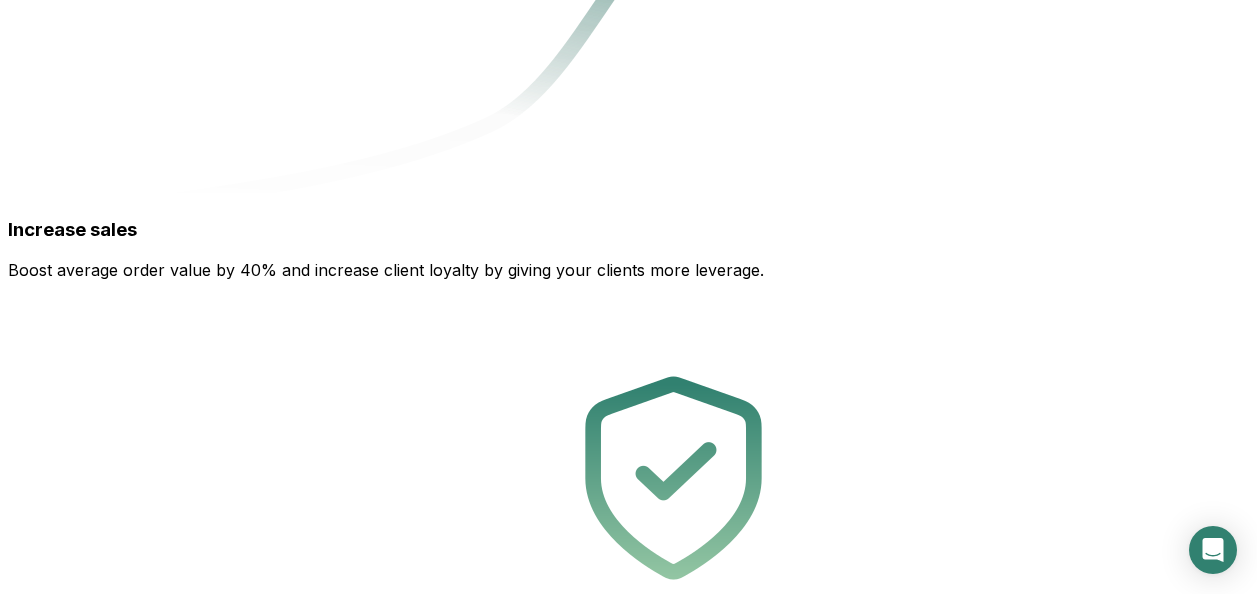 click on "Get Started" at bounding box center [51, 1912] 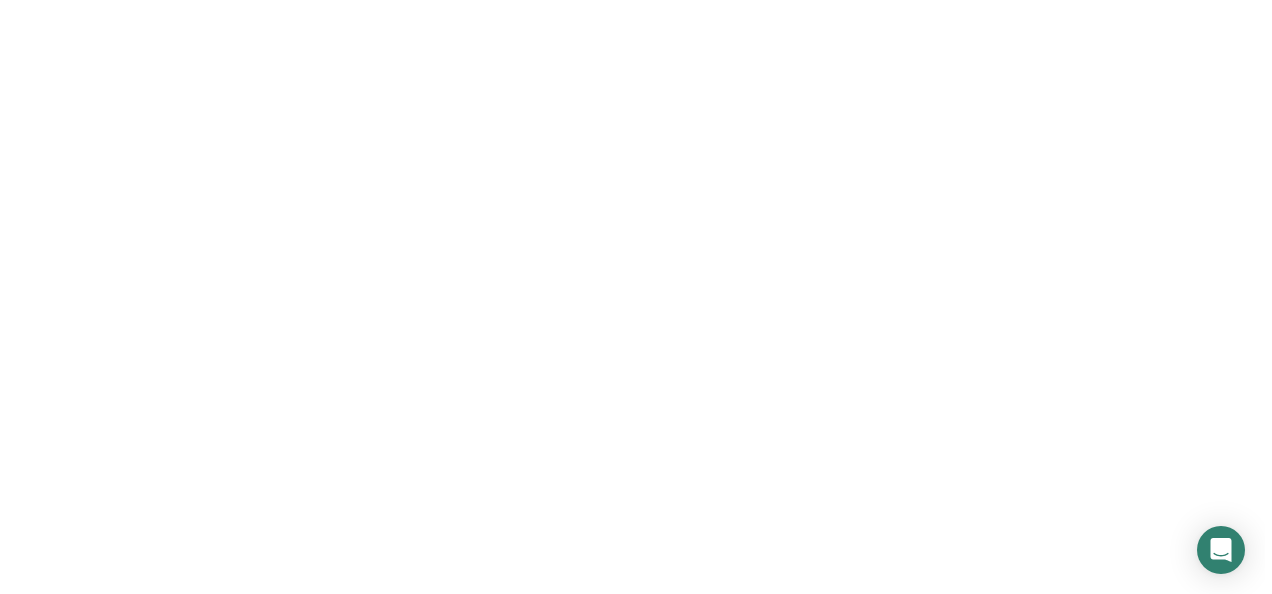 scroll, scrollTop: 0, scrollLeft: 0, axis: both 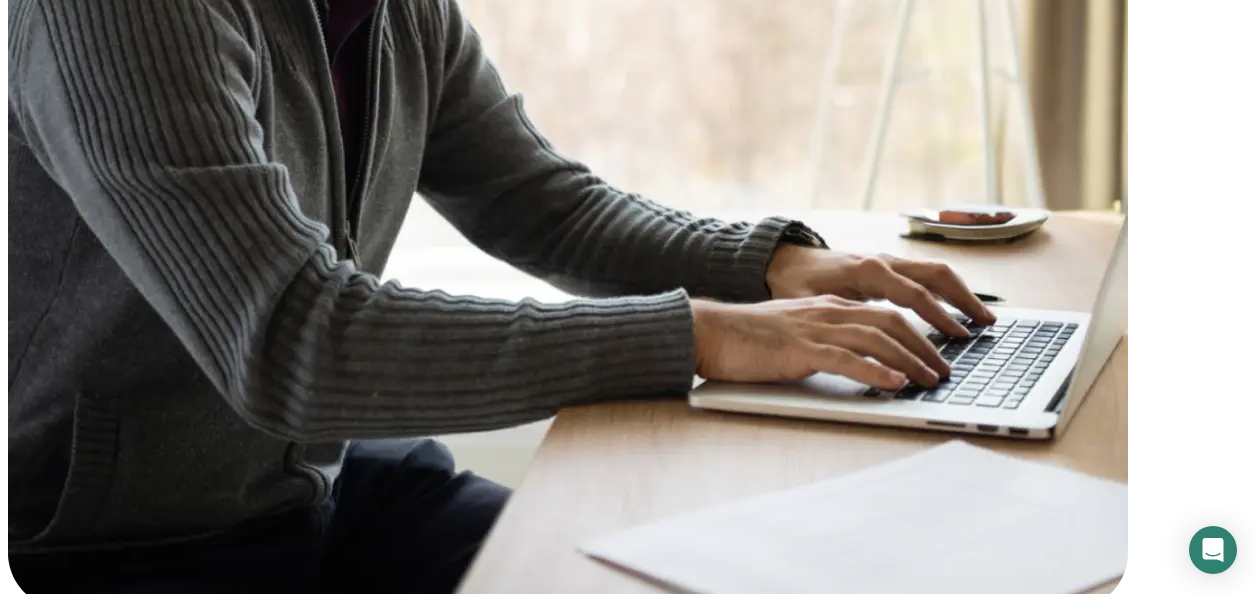 click on "Improve your   cash flow.   Today. Helping [COUNTRY] businesses close more deals   and collect revenue faster by offering zero risk credit terms. Get Started" at bounding box center [628, 3301] 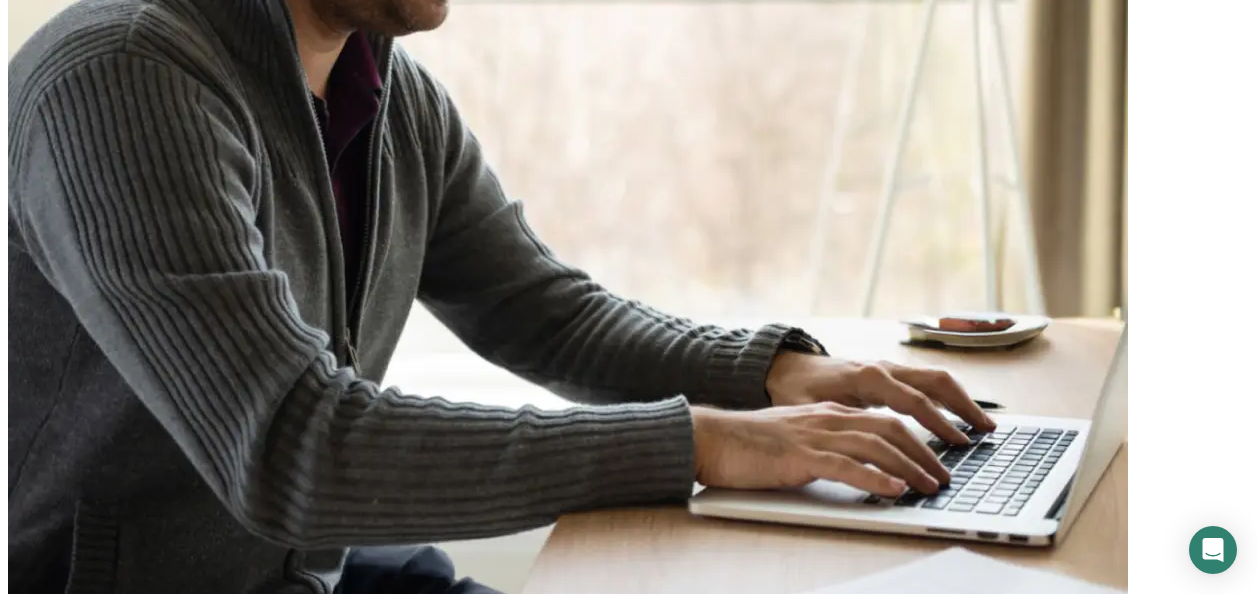 scroll, scrollTop: 4675, scrollLeft: 0, axis: vertical 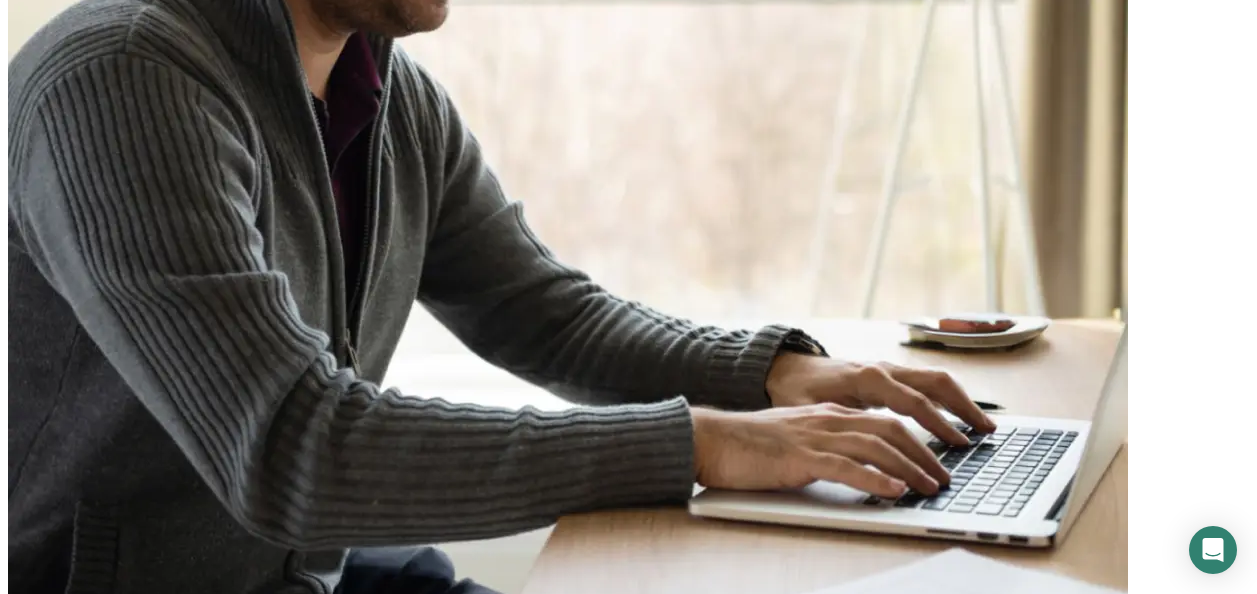 click on "Are there any fees?" at bounding box center [612, 2890] 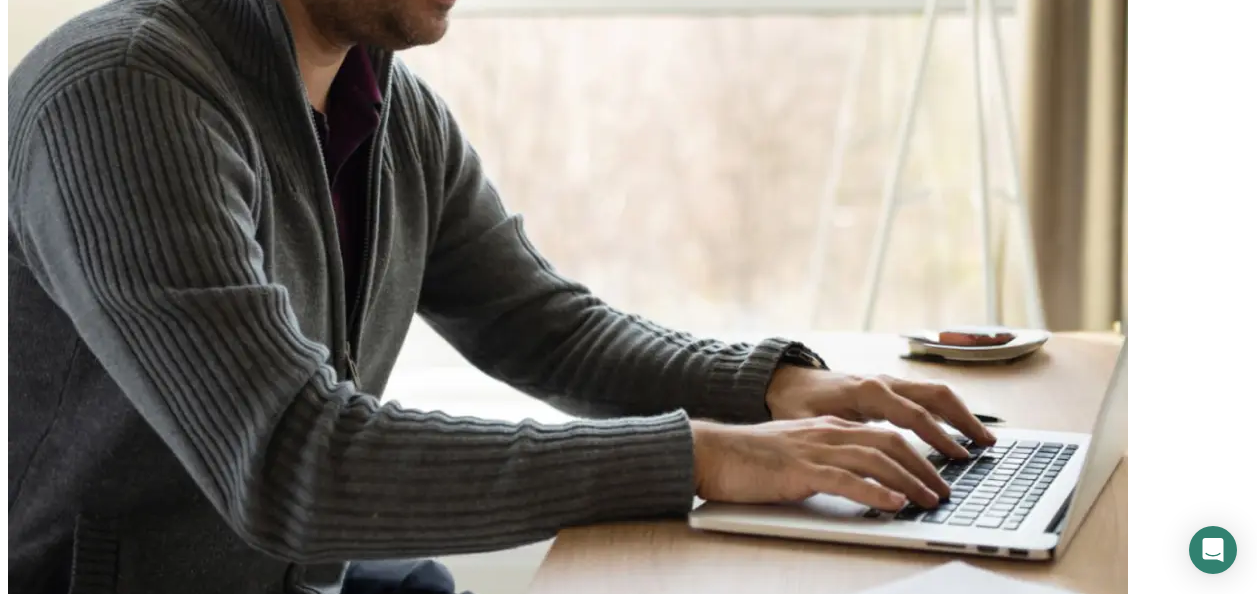 scroll, scrollTop: 4661, scrollLeft: 0, axis: vertical 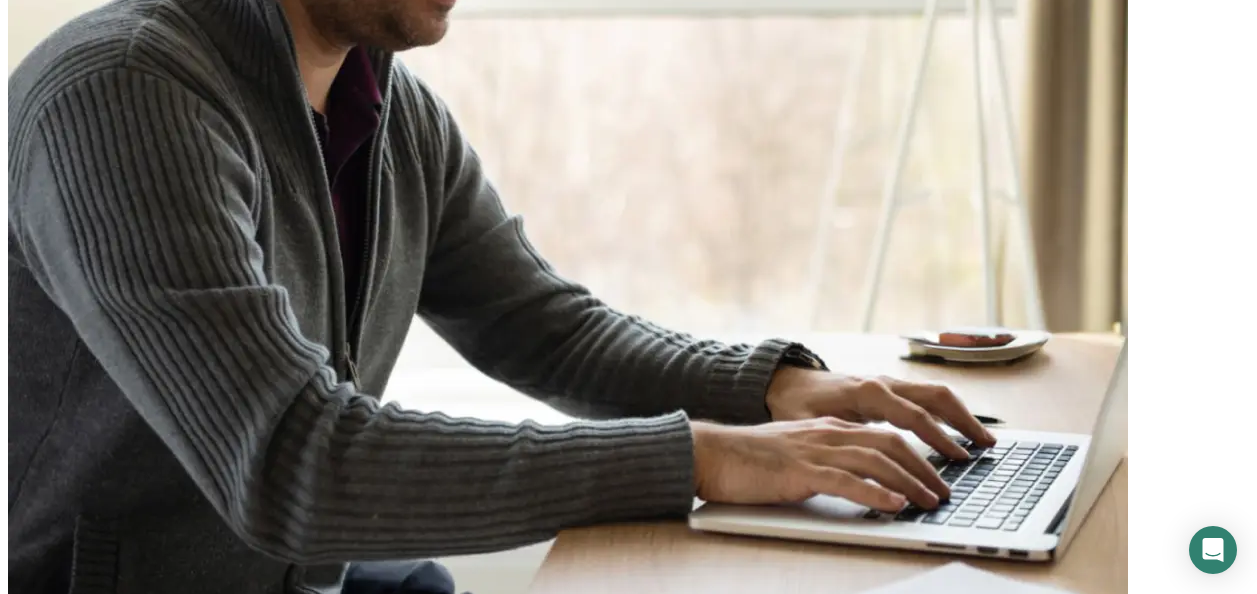 click on "How are the payments scheduled?" at bounding box center (612, 2904) 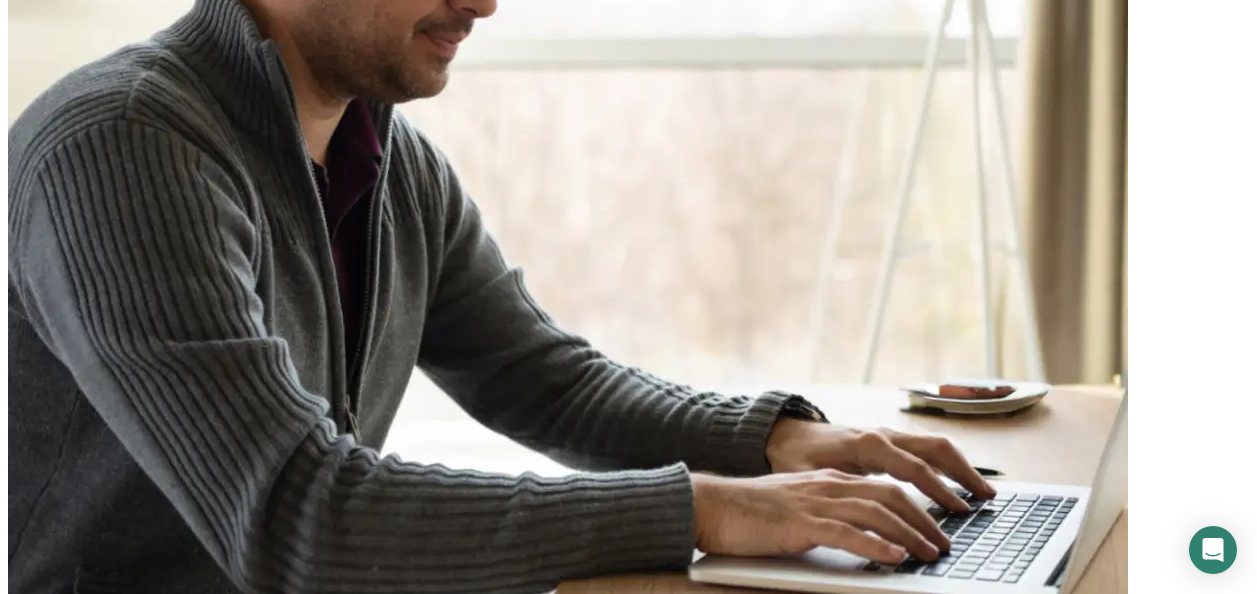 scroll, scrollTop: 4608, scrollLeft: 0, axis: vertical 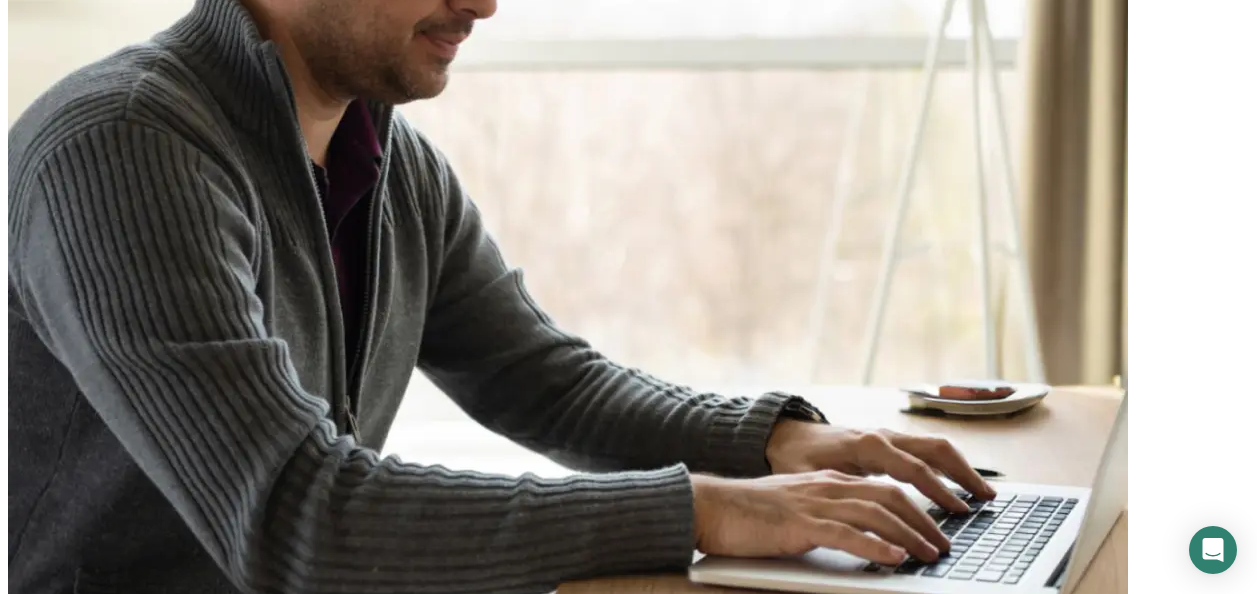 click on "How are the payments scheduled?" at bounding box center (612, 2957) 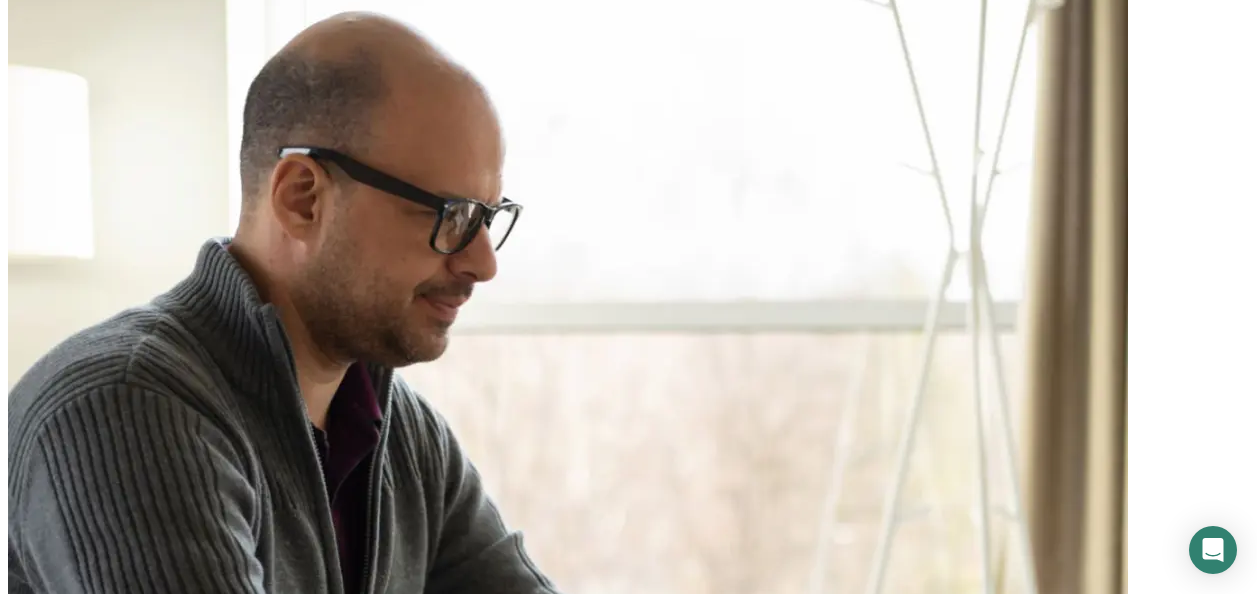 scroll, scrollTop: 4344, scrollLeft: 0, axis: vertical 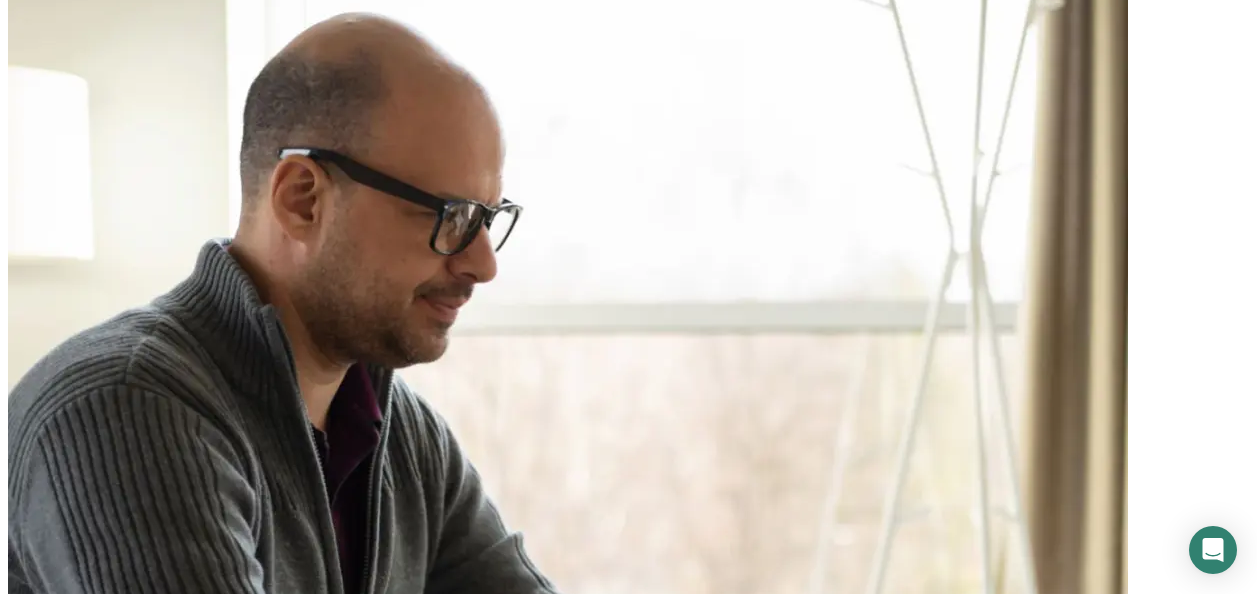 drag, startPoint x: 739, startPoint y: 265, endPoint x: 671, endPoint y: 292, distance: 73.1642 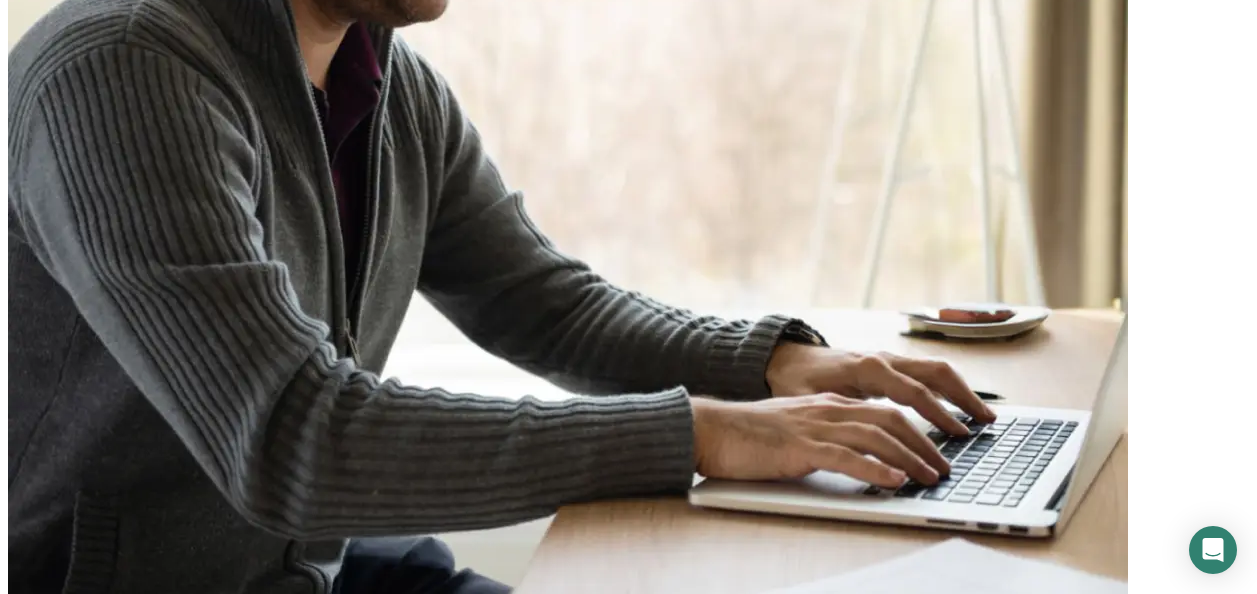 scroll, scrollTop: 4684, scrollLeft: 0, axis: vertical 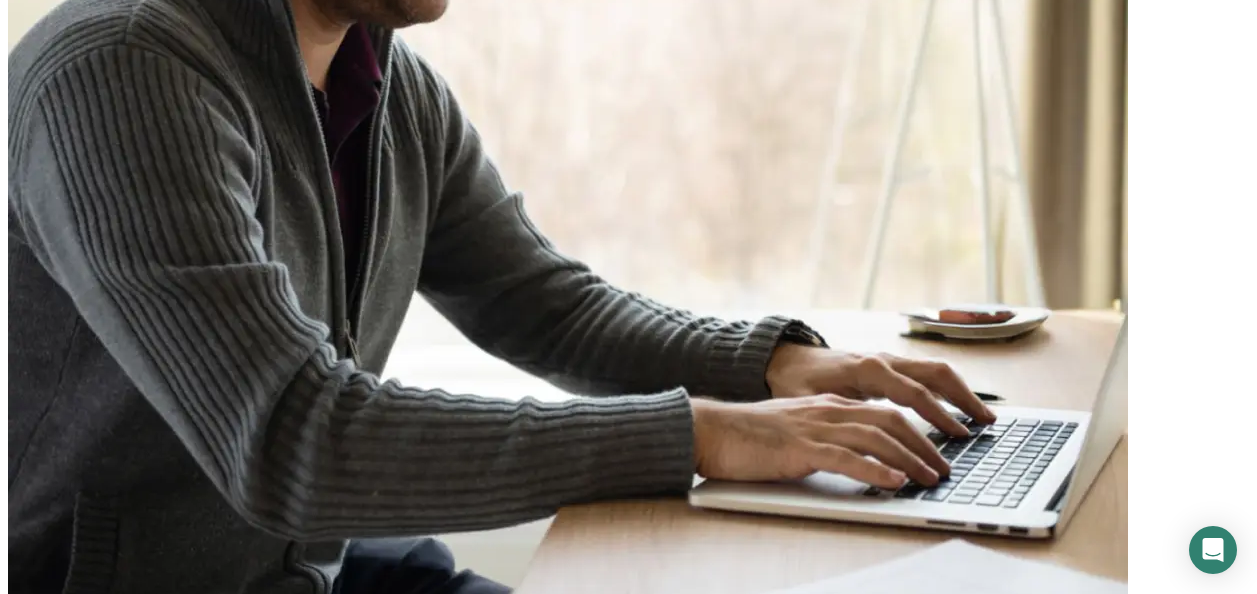 click on "Why are my customers getting rejected?" at bounding box center [628, 2881] 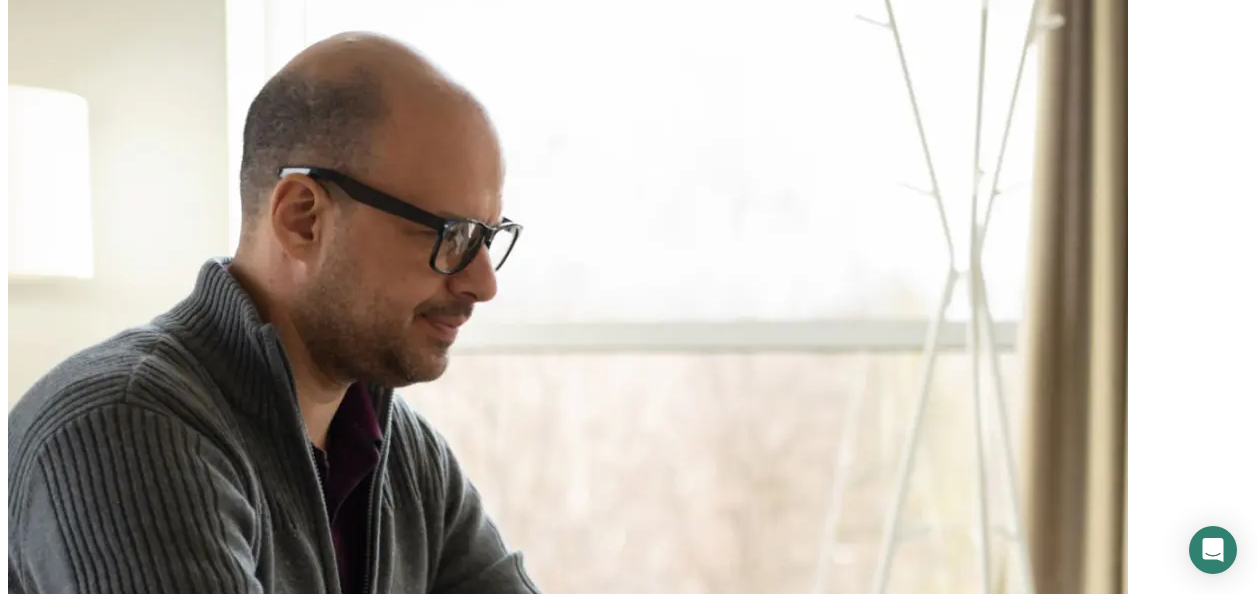 scroll, scrollTop: 4324, scrollLeft: 0, axis: vertical 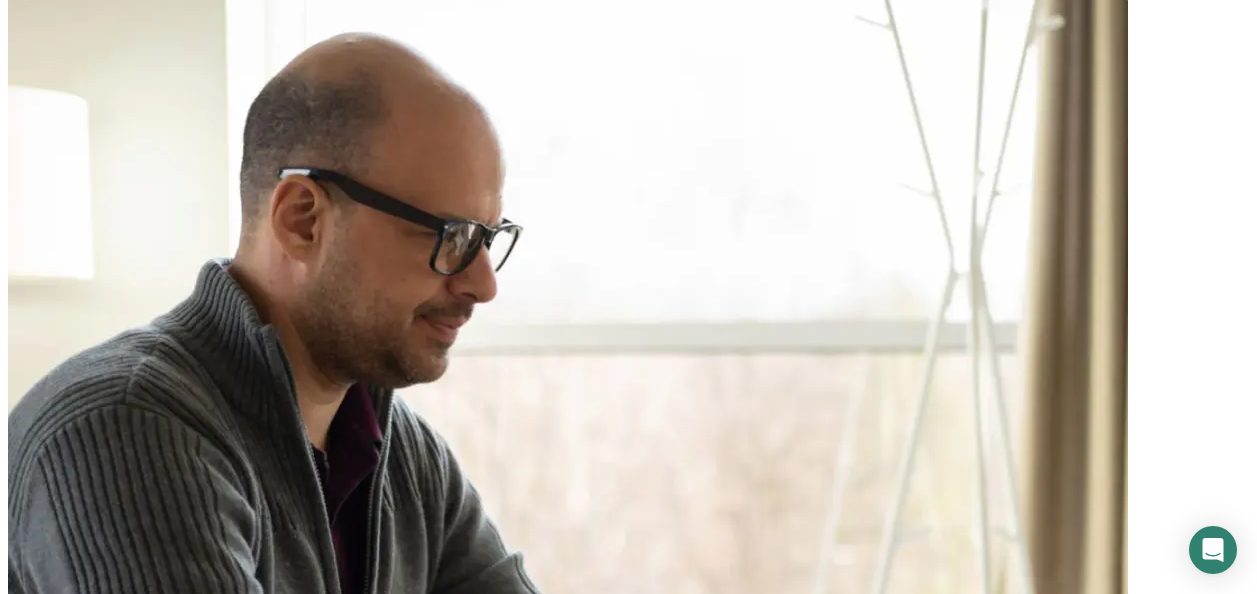 click on "About Comfi" at bounding box center [215, 3175] 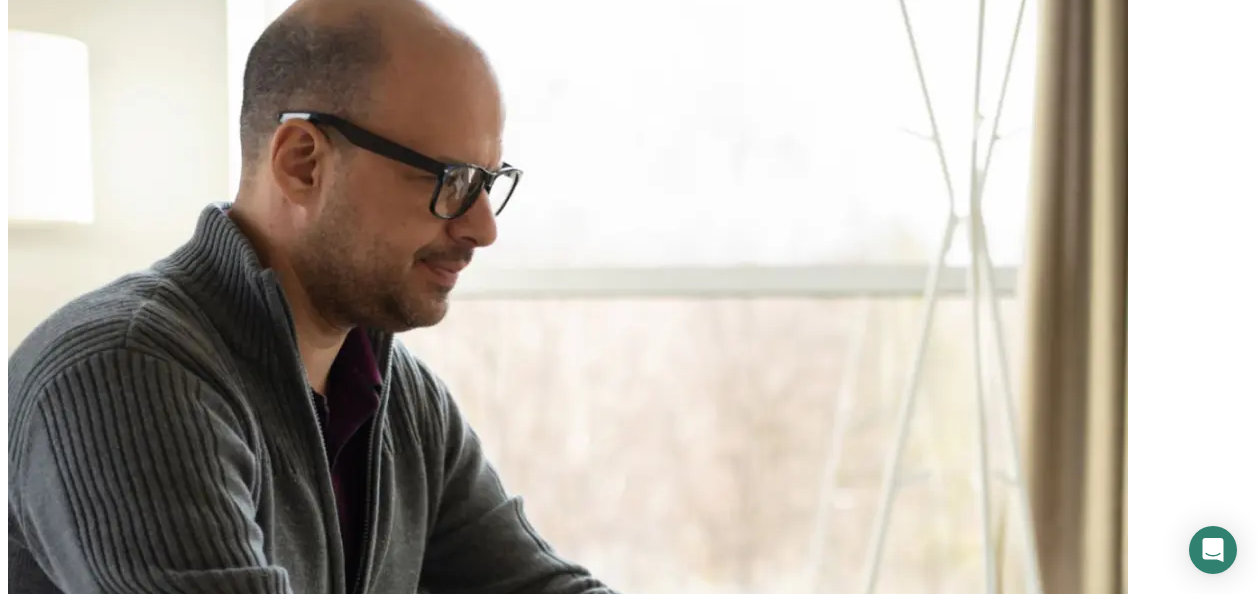 click on "How does Comfi’s pricing work?" at bounding box center [612, 3185] 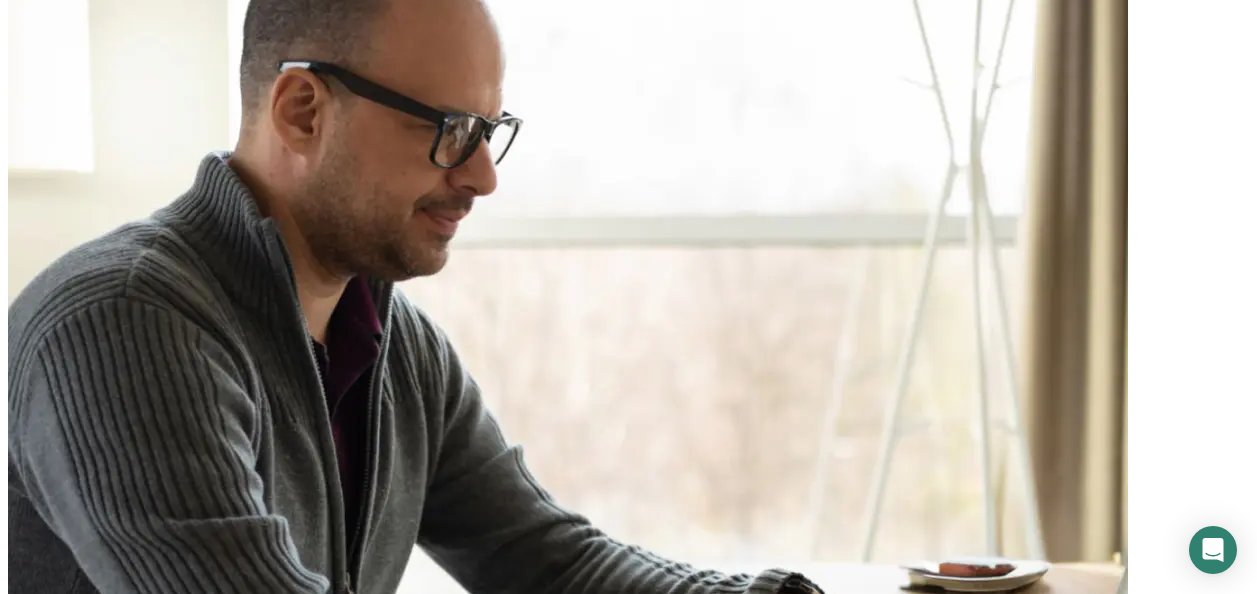 scroll, scrollTop: 4433, scrollLeft: 0, axis: vertical 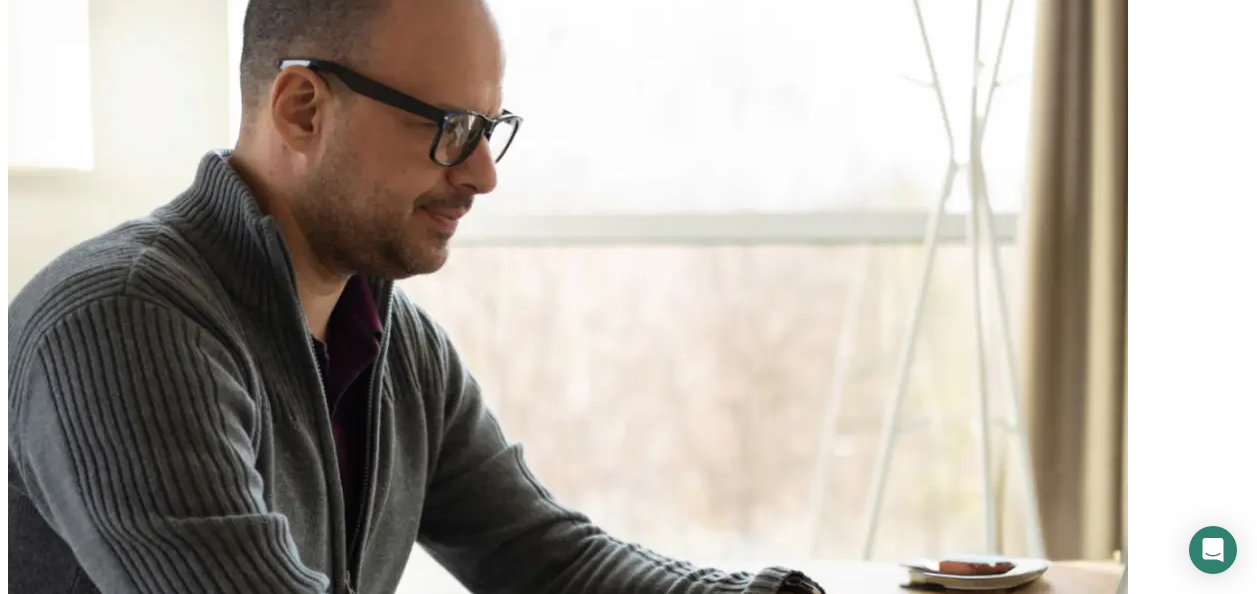 click on "How does Comfi’s pricing work?" at bounding box center [612, 3265] 